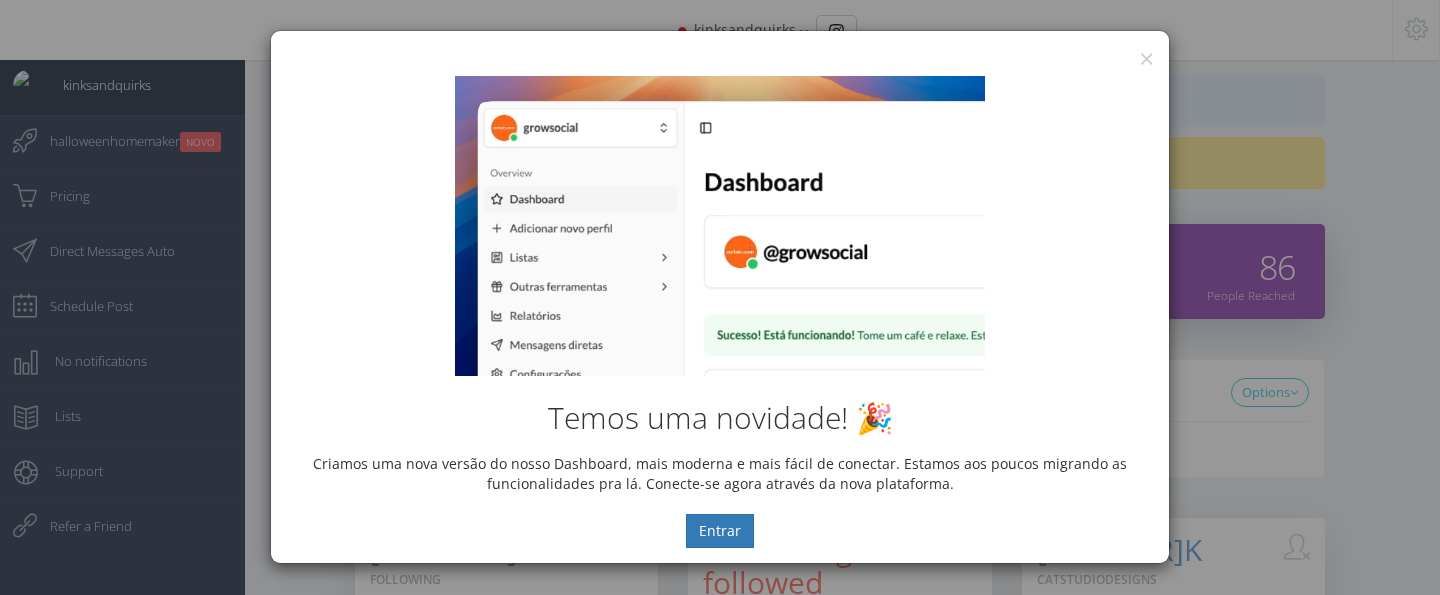 scroll, scrollTop: 0, scrollLeft: 0, axis: both 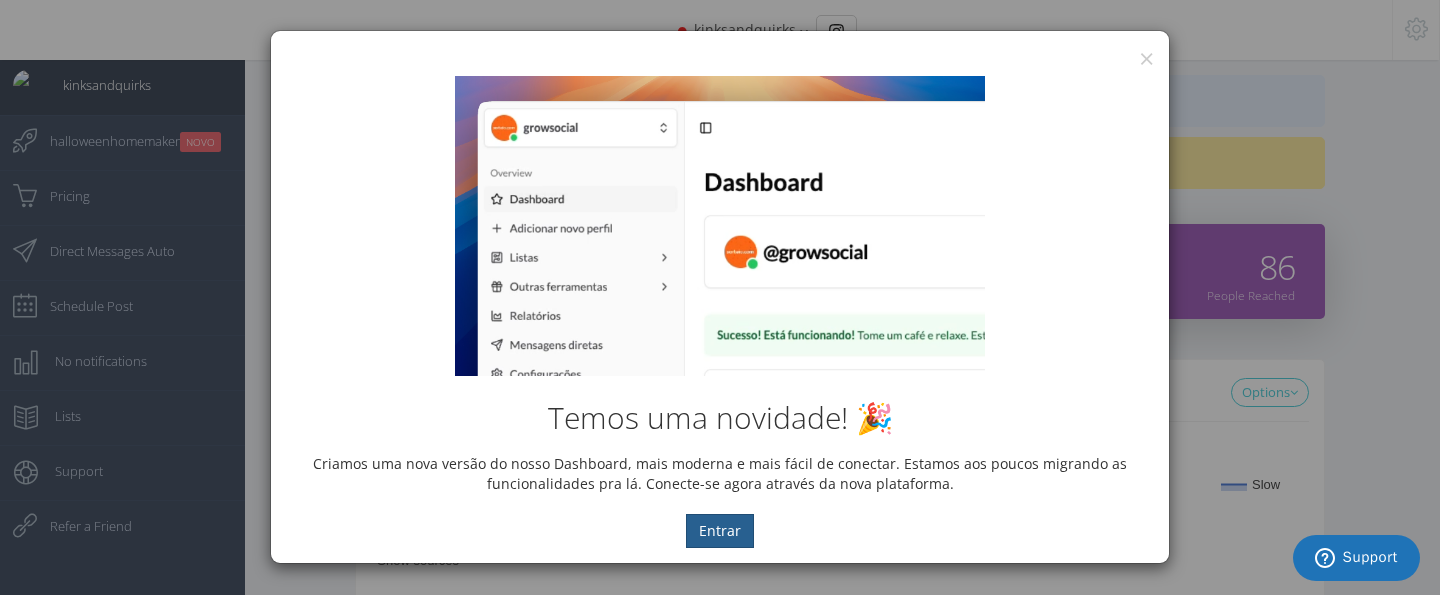 click on "Entrar" at bounding box center (720, 531) 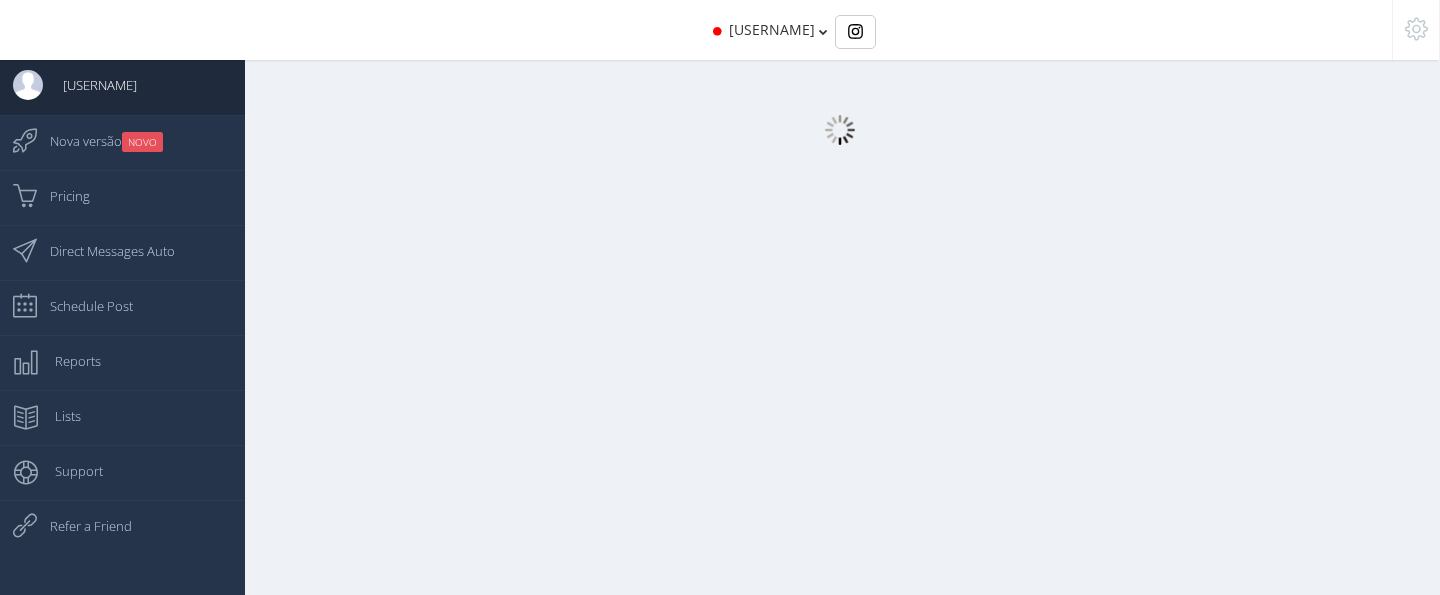 scroll, scrollTop: 0, scrollLeft: 0, axis: both 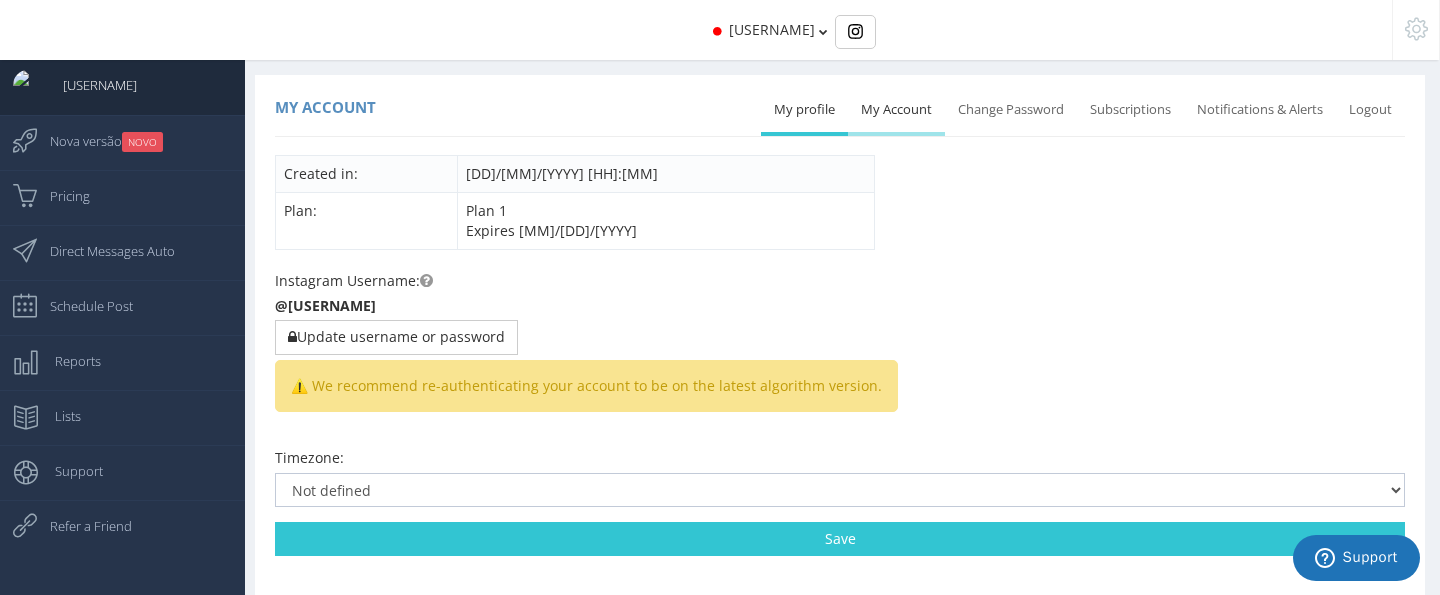 click on "My Account" at bounding box center [896, 110] 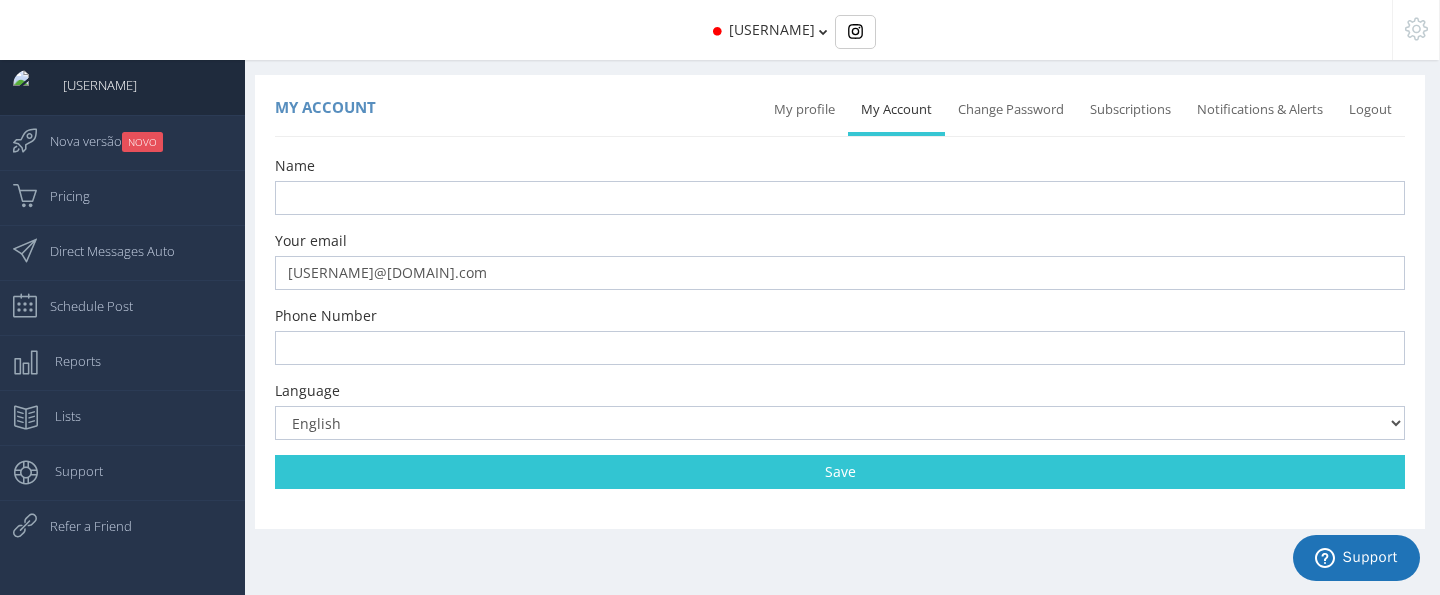 scroll, scrollTop: 20, scrollLeft: 0, axis: vertical 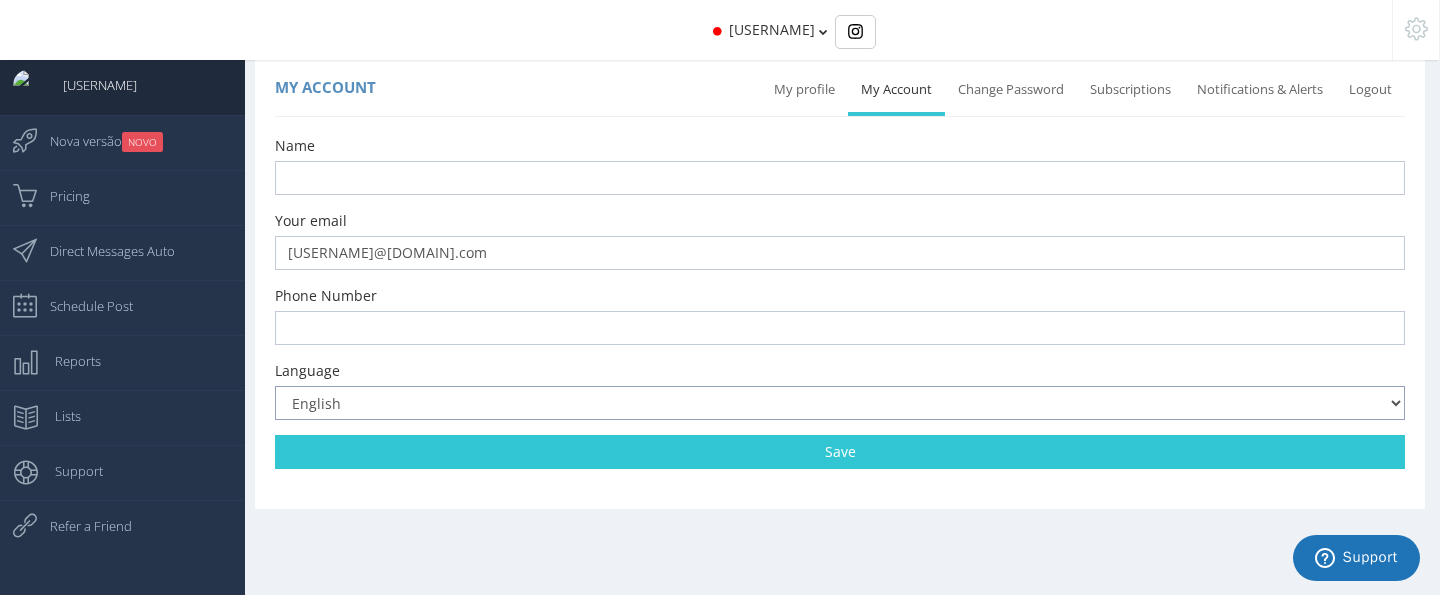 click on "Português
English
Español
Russian
Français" at bounding box center [840, 403] 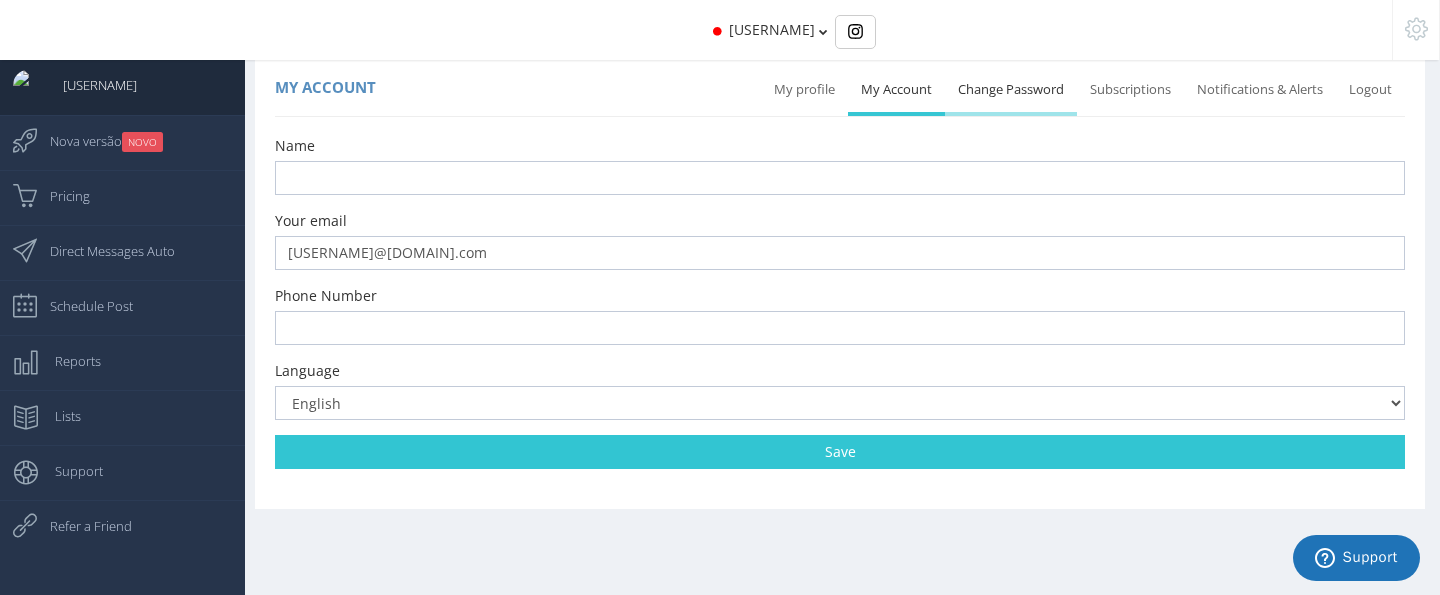 click on "Change Password" at bounding box center (1011, 90) 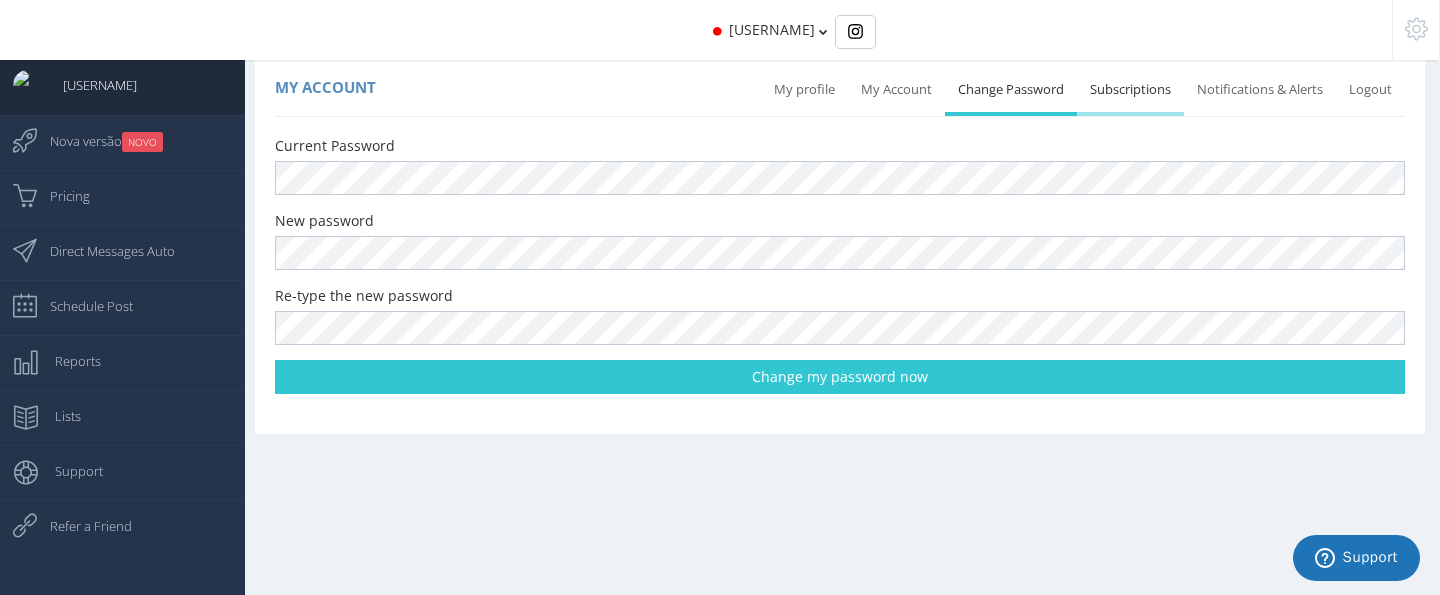 click on "Subscriptions" at bounding box center (1130, 90) 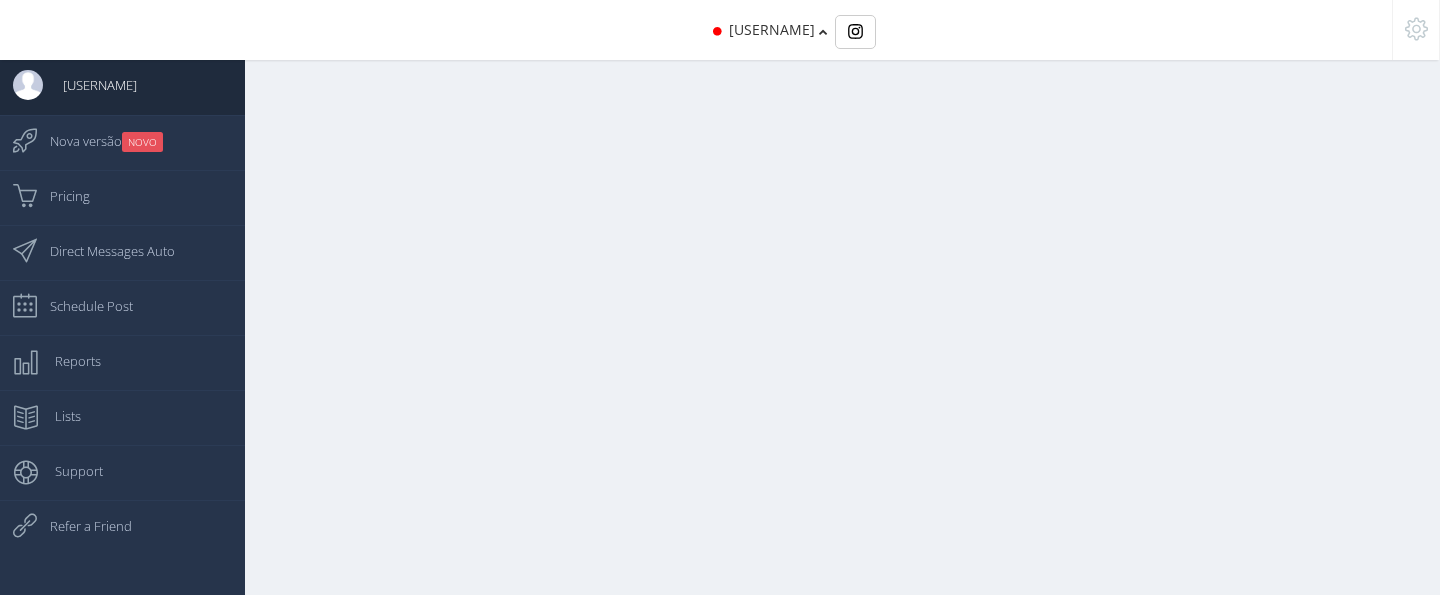 scroll, scrollTop: 0, scrollLeft: 0, axis: both 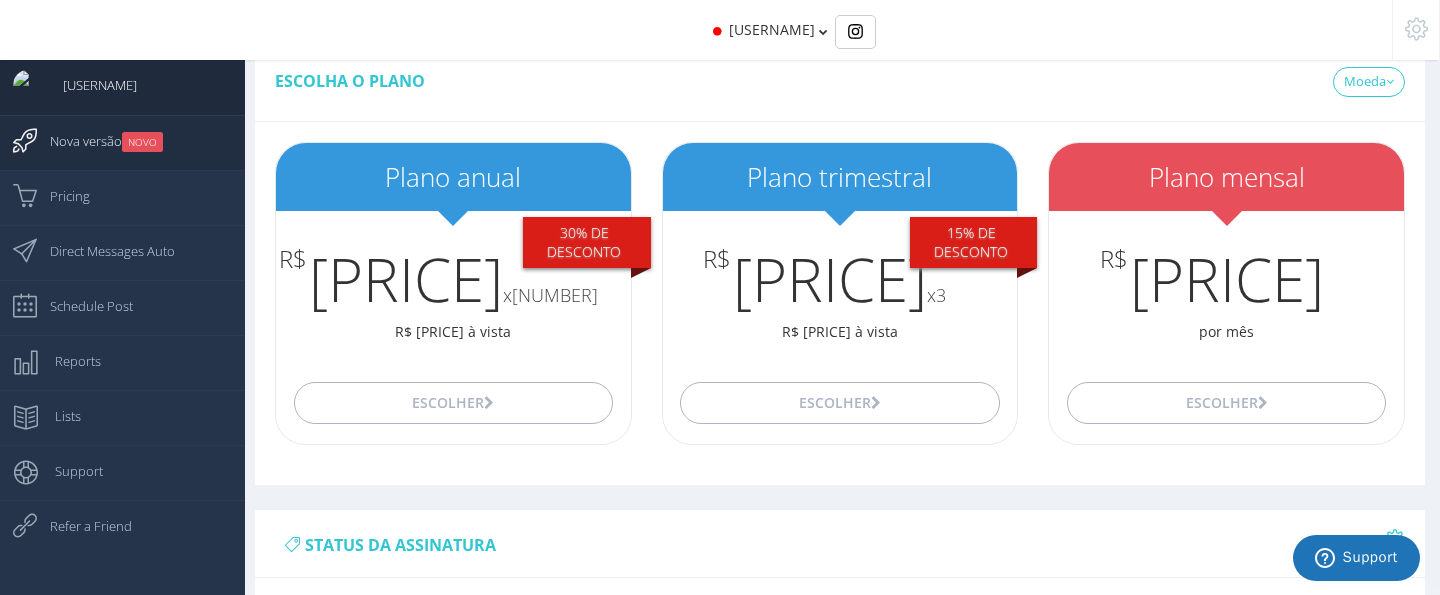click on "Nova versão  NOVO" at bounding box center [96, 141] 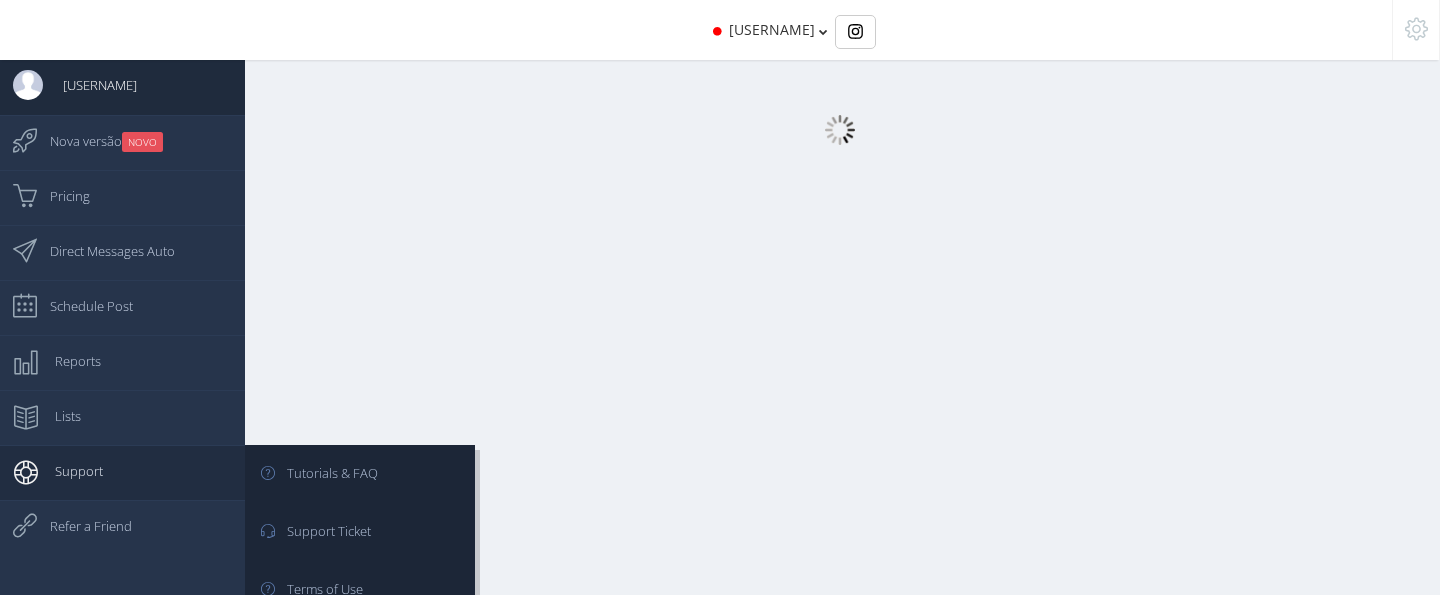 scroll, scrollTop: 0, scrollLeft: 0, axis: both 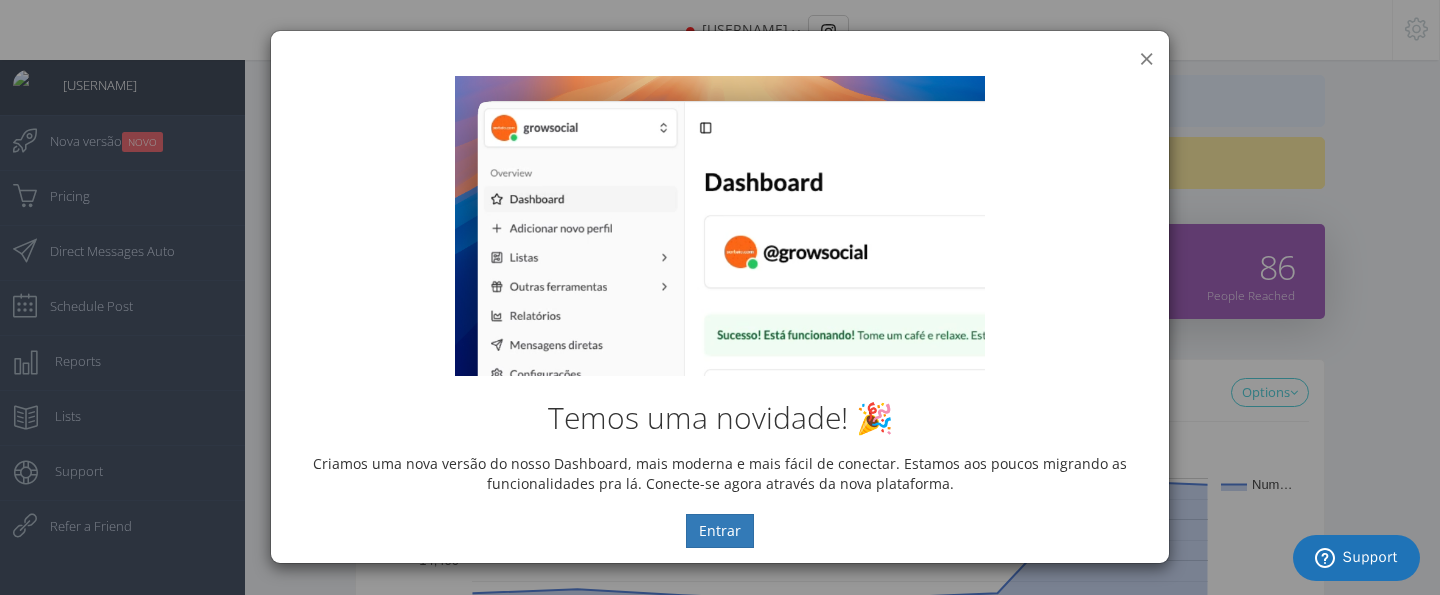 click on "×" at bounding box center (1146, 58) 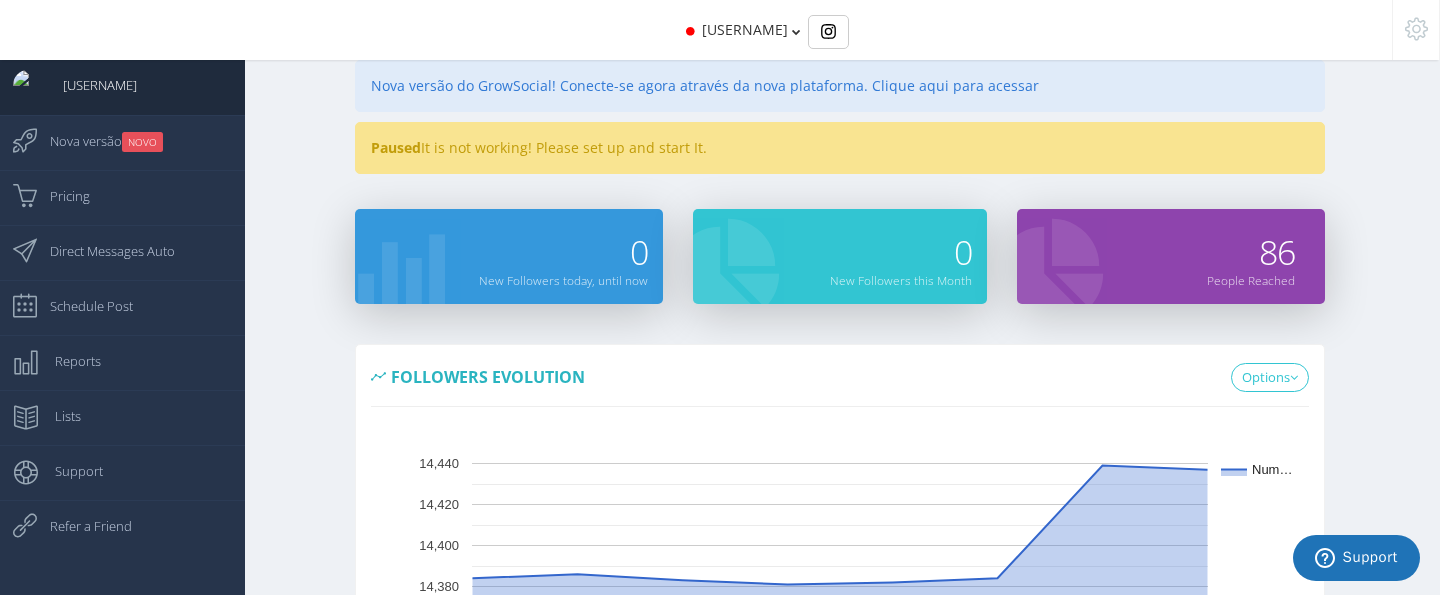 scroll, scrollTop: 0, scrollLeft: 0, axis: both 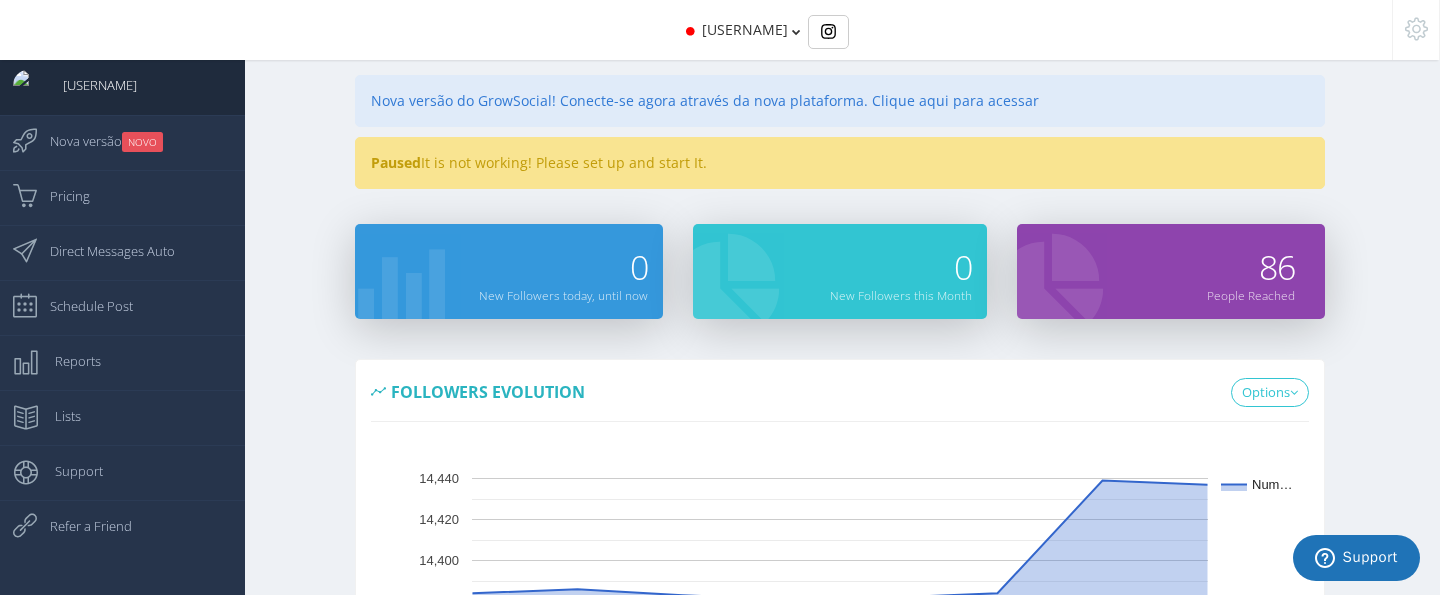 click on "[USERNAME]" at bounding box center (745, 29) 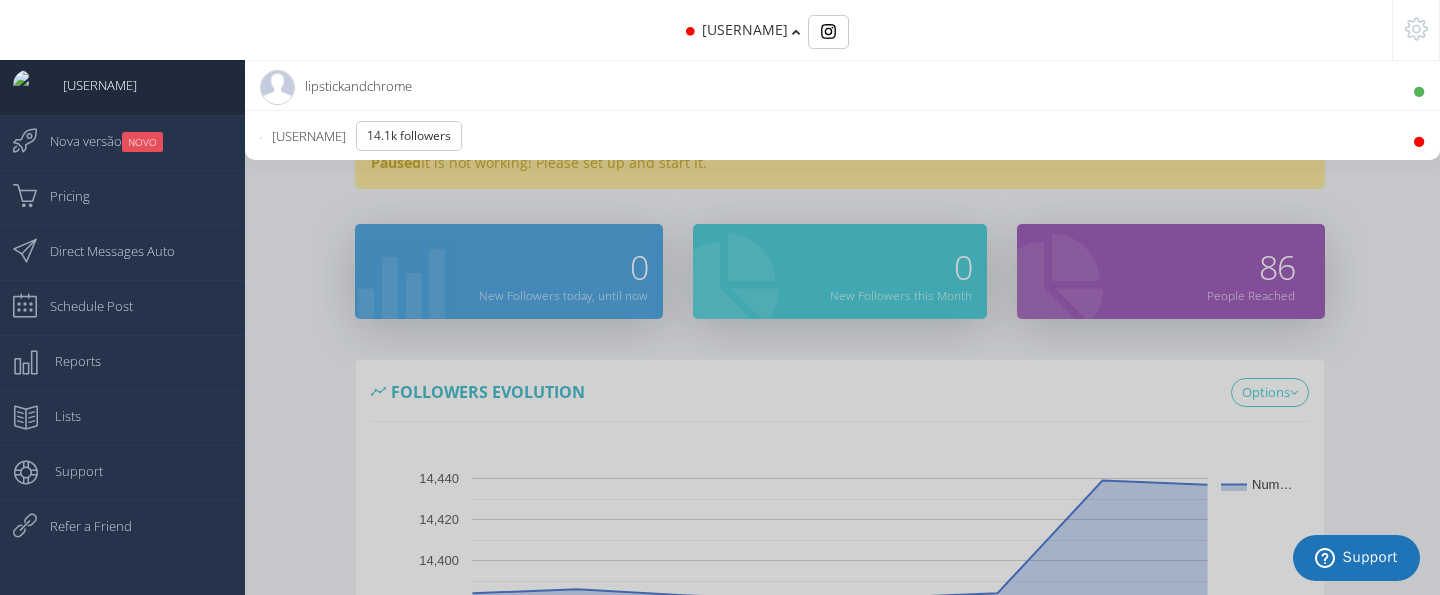 click on "lipstickandchrome  19.5K Followers" at bounding box center [842, 85] 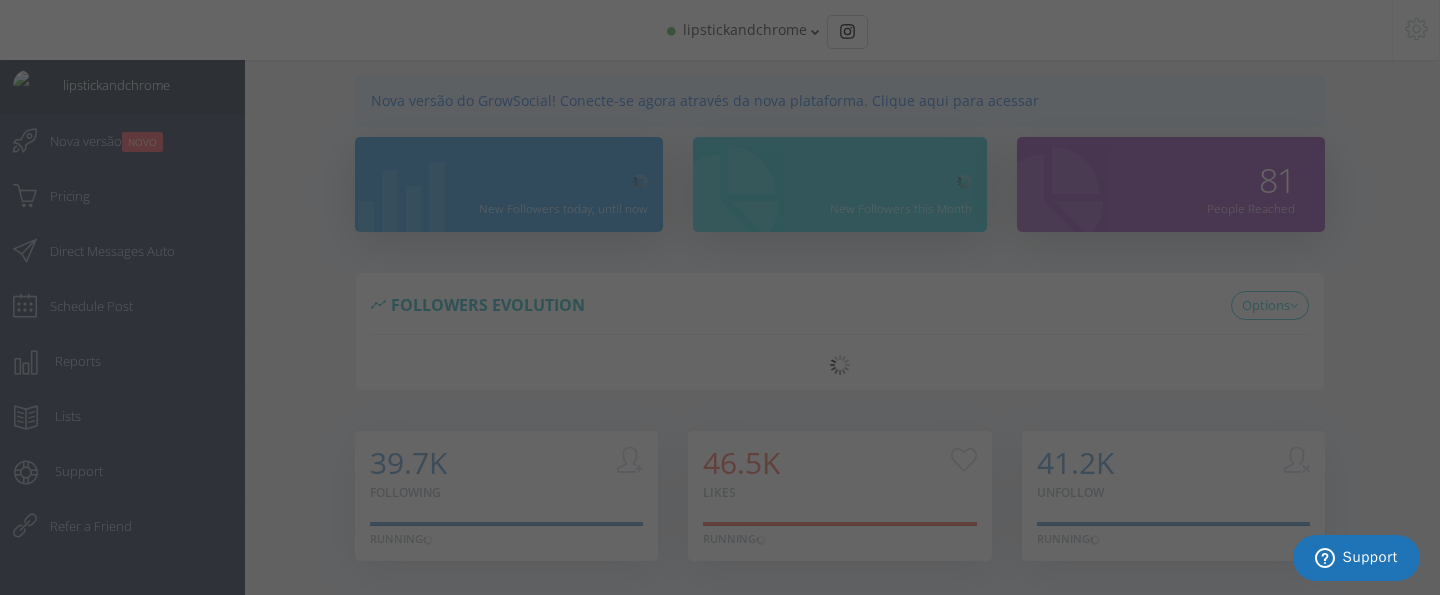 scroll, scrollTop: 0, scrollLeft: 0, axis: both 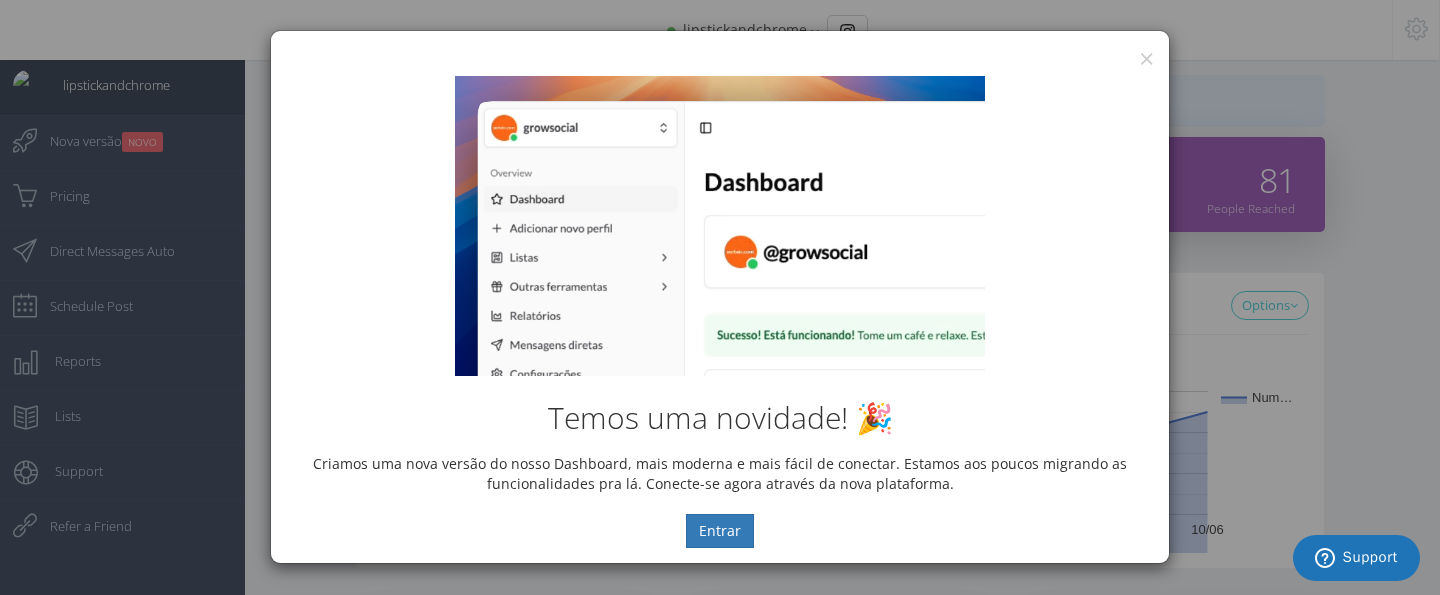 click on "Temos uma novidade! 🎉 Criamos uma nova versão do nosso Dashboard, mais moderna e mais fácil de conectar. Estamos aos poucos migrando as funcionalidades pra lá. Conecte-se agora através da nova plataforma. Entrar" at bounding box center [720, 312] 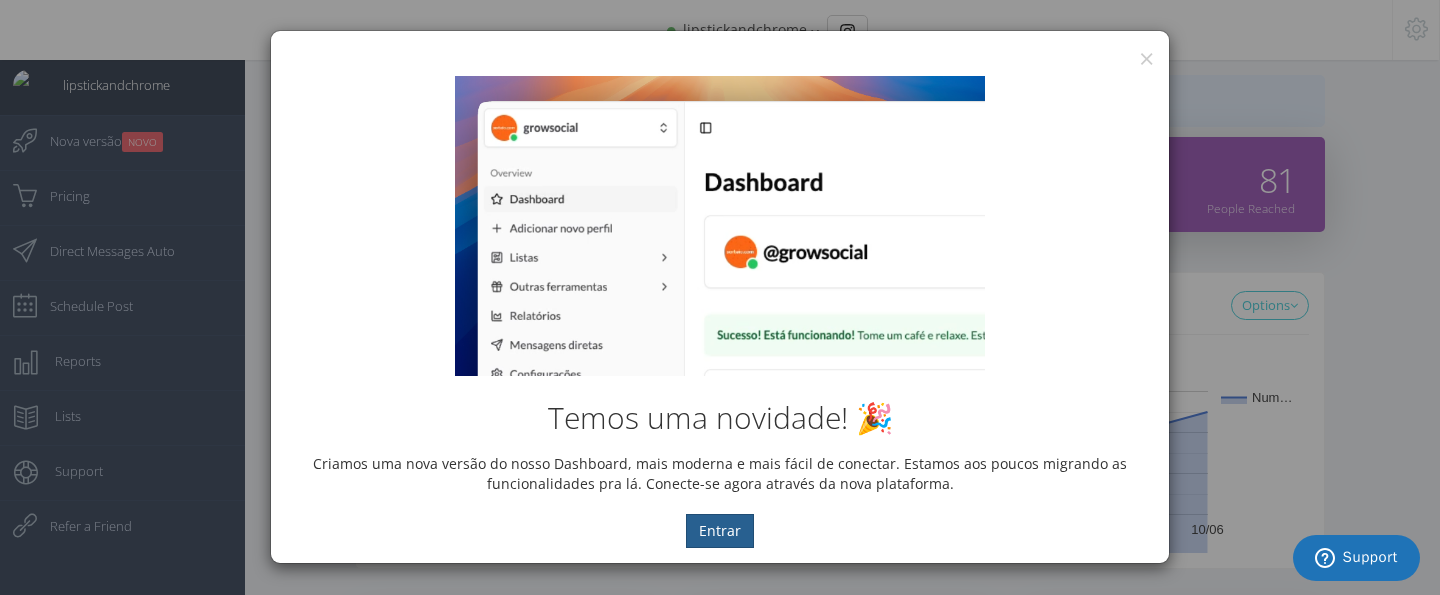 click on "Entrar" at bounding box center [720, 531] 